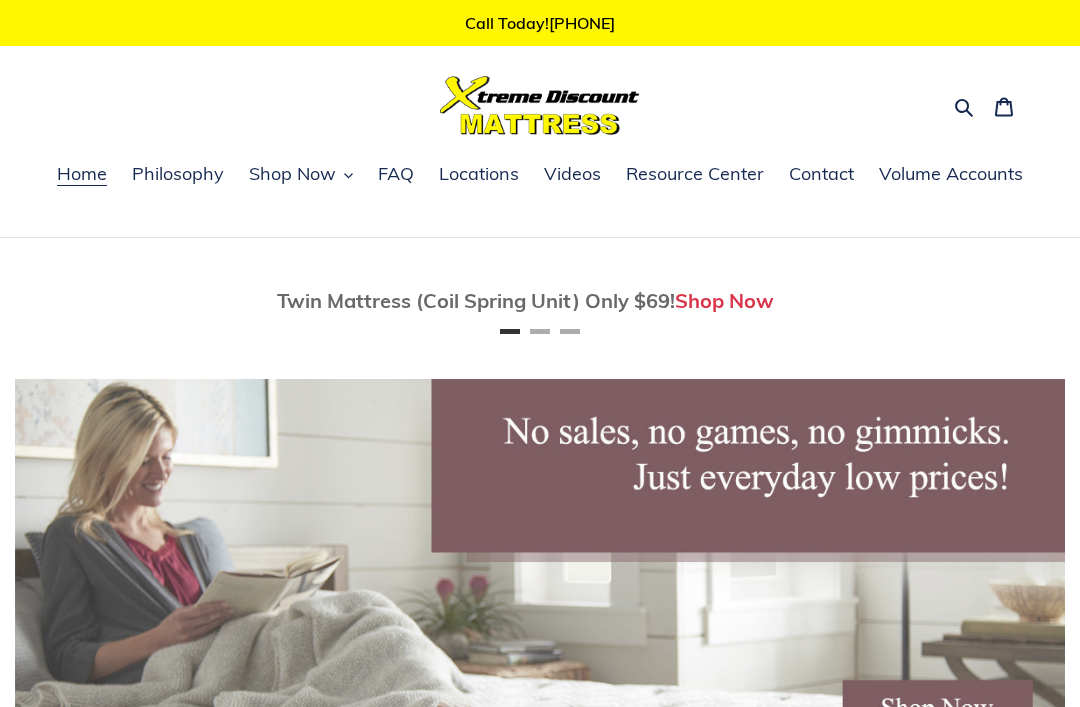 click on "Shop Now" at bounding box center [292, 174] 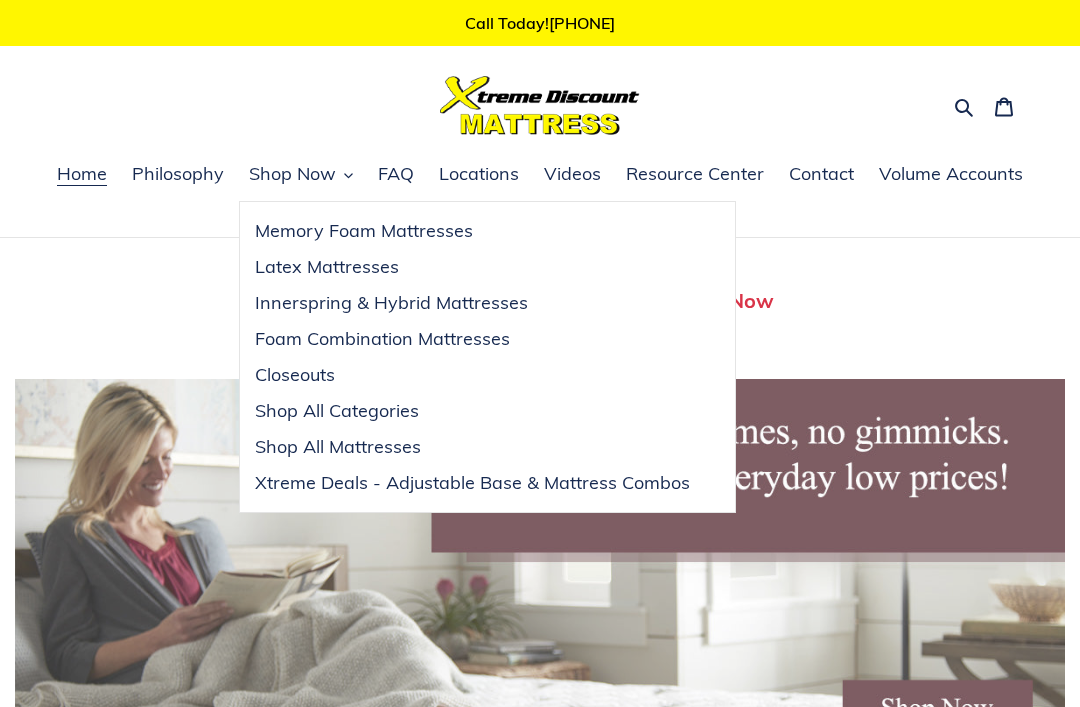 click on "Shop All Categories" at bounding box center (337, 411) 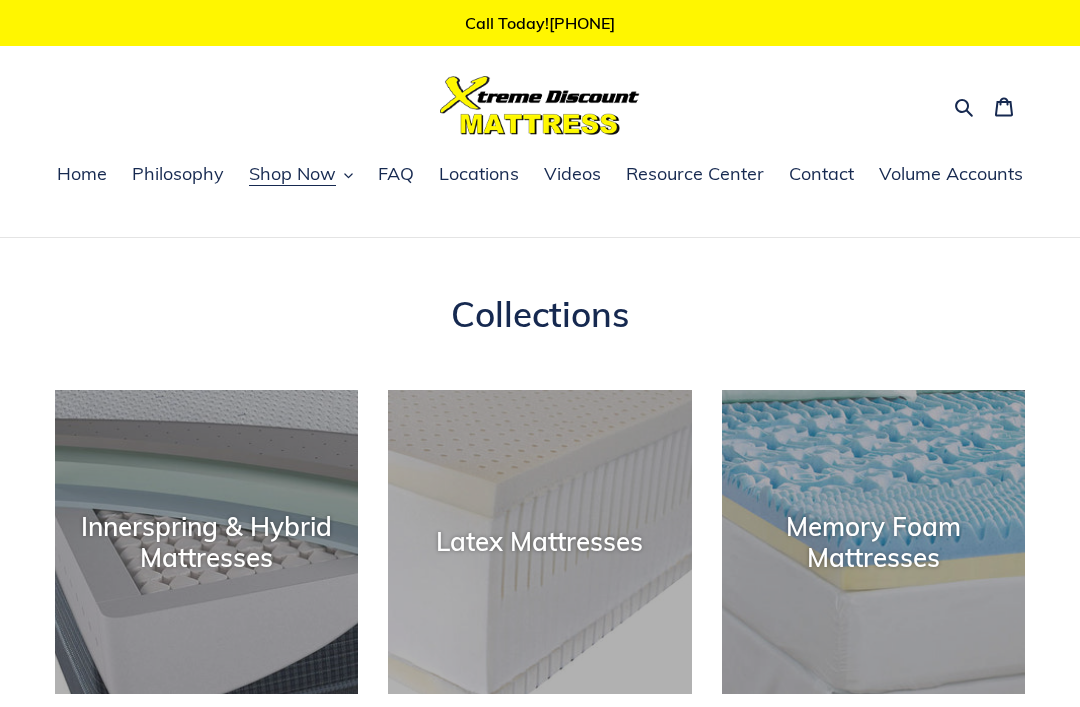 scroll, scrollTop: 0, scrollLeft: 0, axis: both 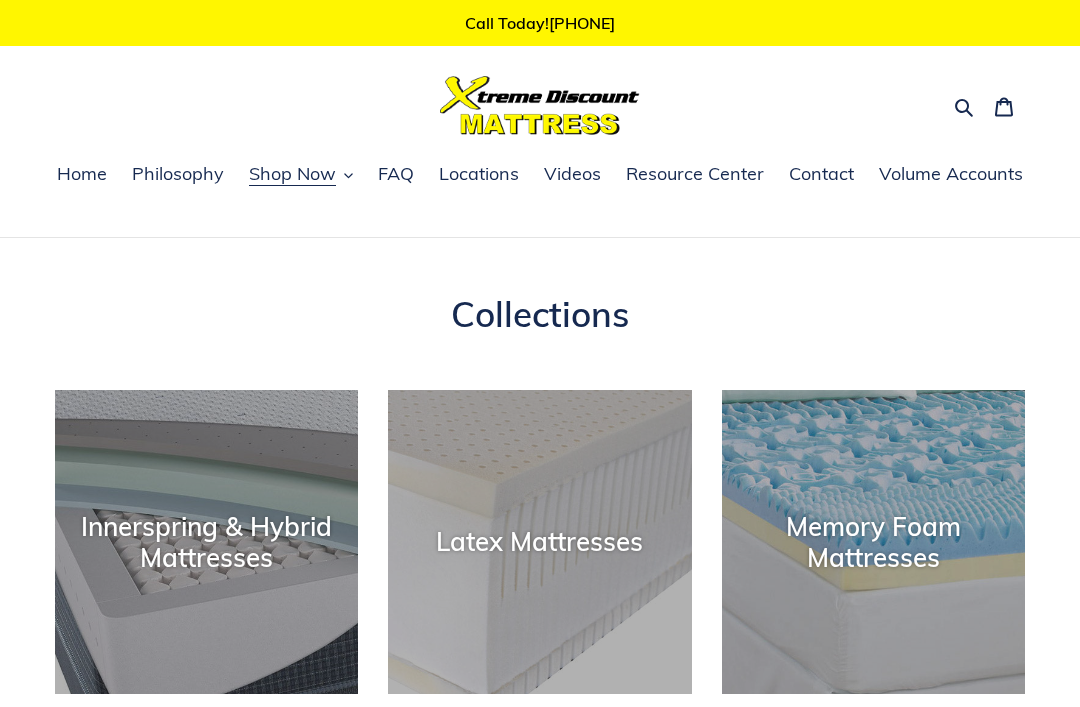click on "Shop Now" at bounding box center (292, 174) 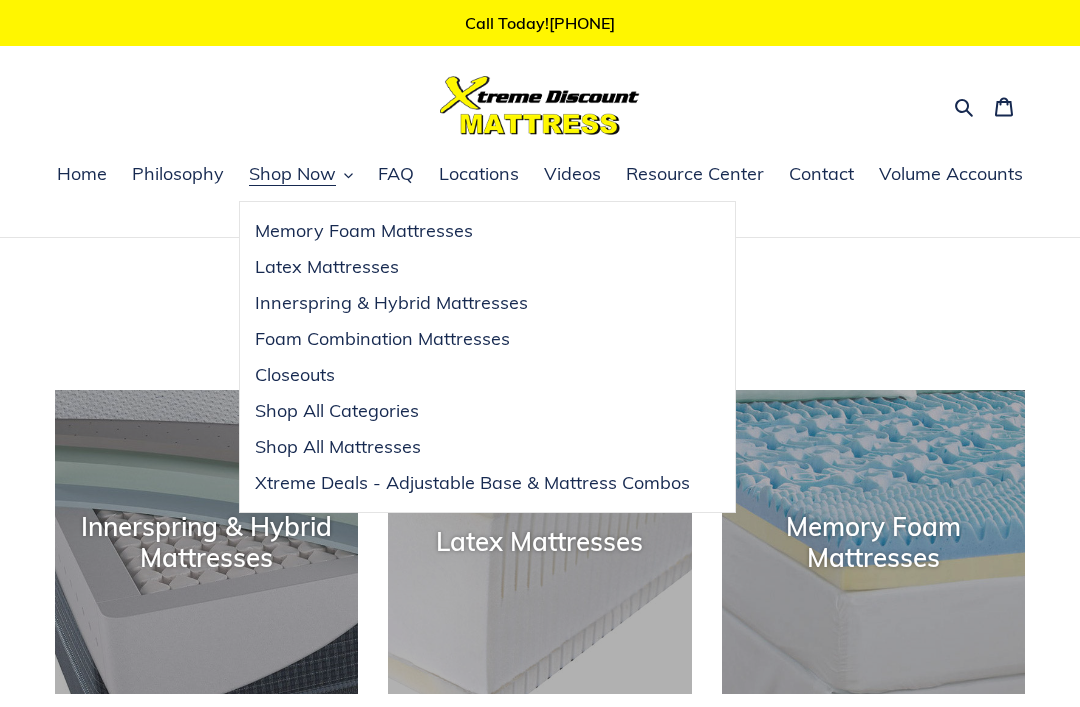 click on "Shop All Mattresses" at bounding box center (338, 447) 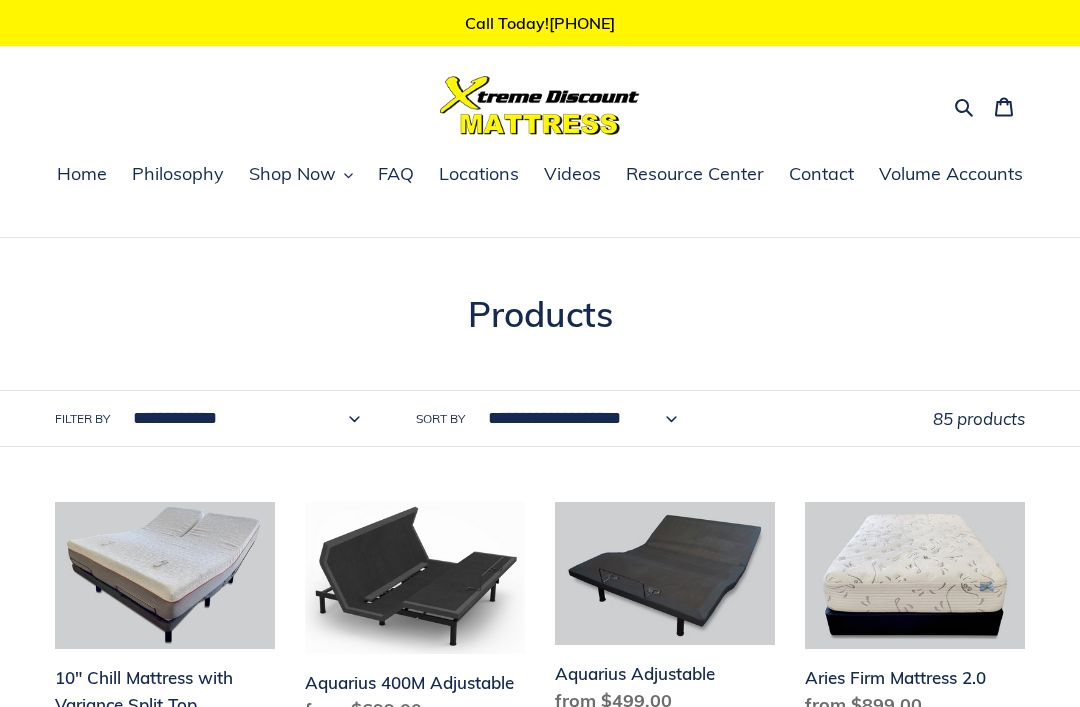 scroll, scrollTop: 0, scrollLeft: 0, axis: both 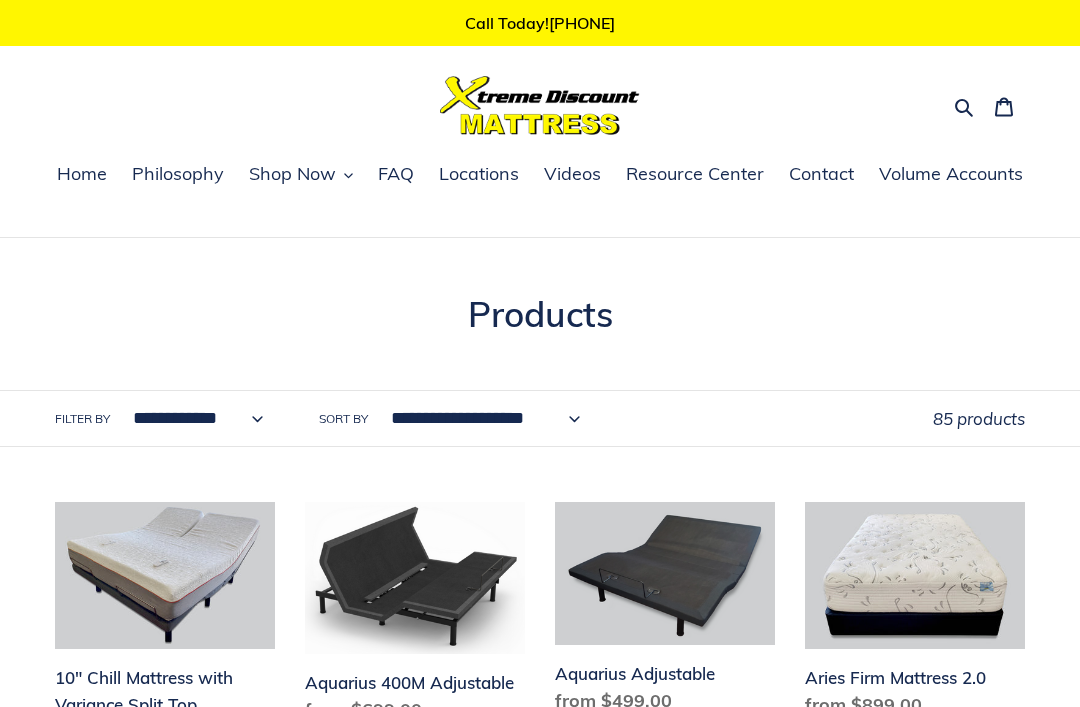 click on "**********" at bounding box center (494, 418) 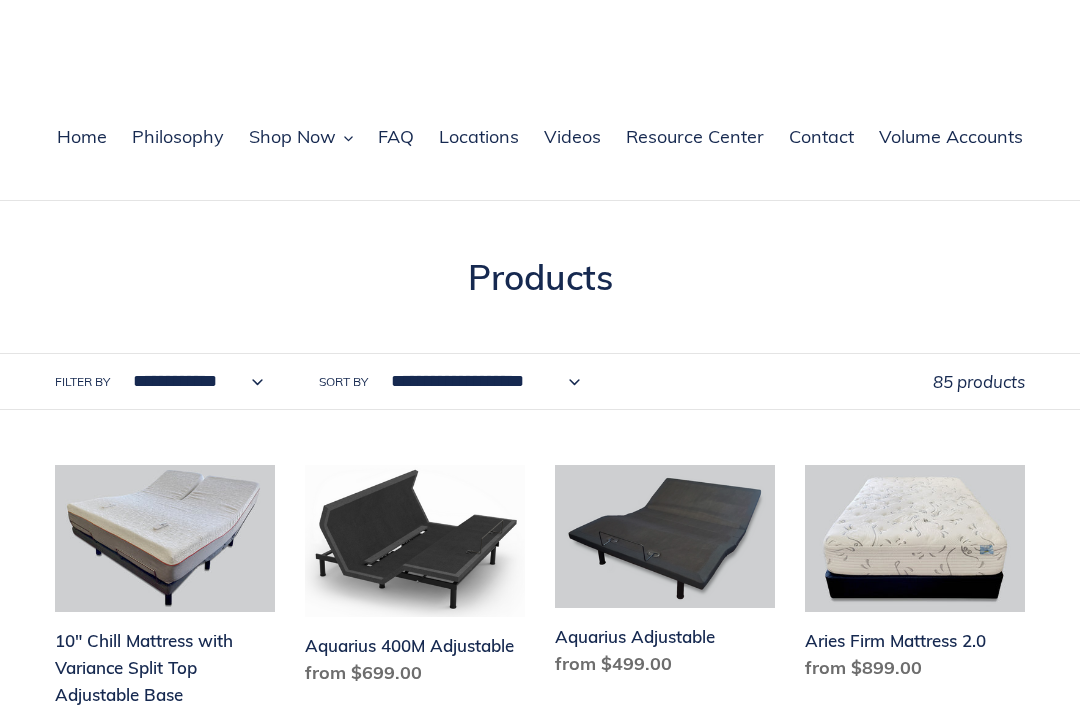 scroll, scrollTop: 0, scrollLeft: 0, axis: both 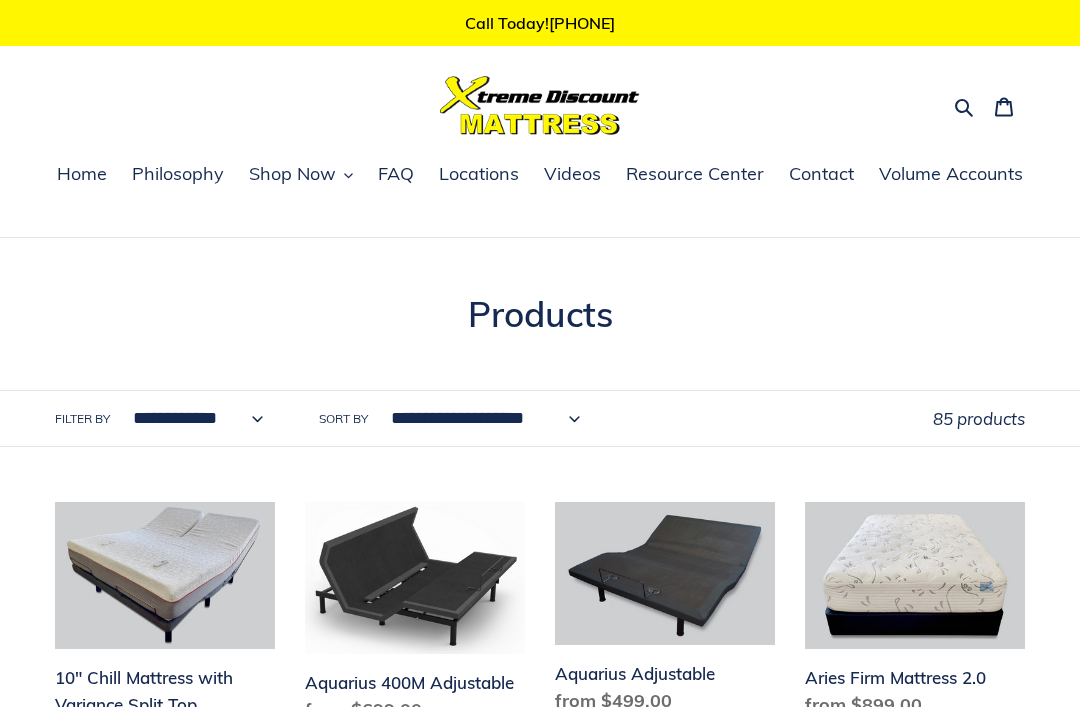 click on "Shop Now" at bounding box center (292, 174) 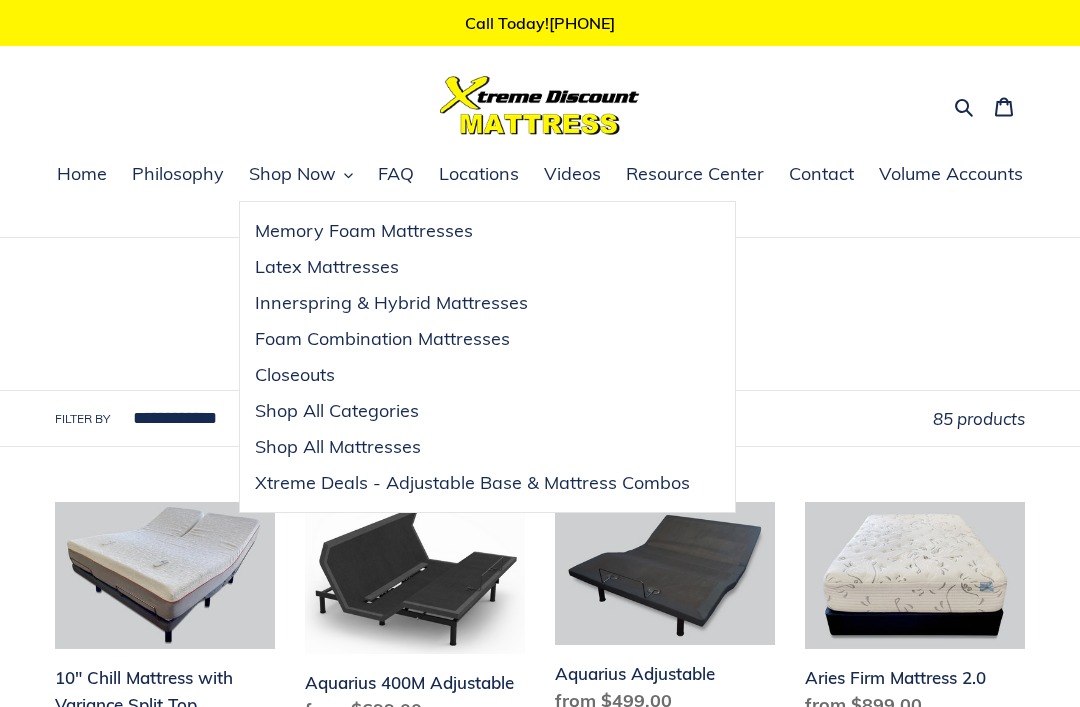 click on "Shop All Mattresses" at bounding box center [338, 447] 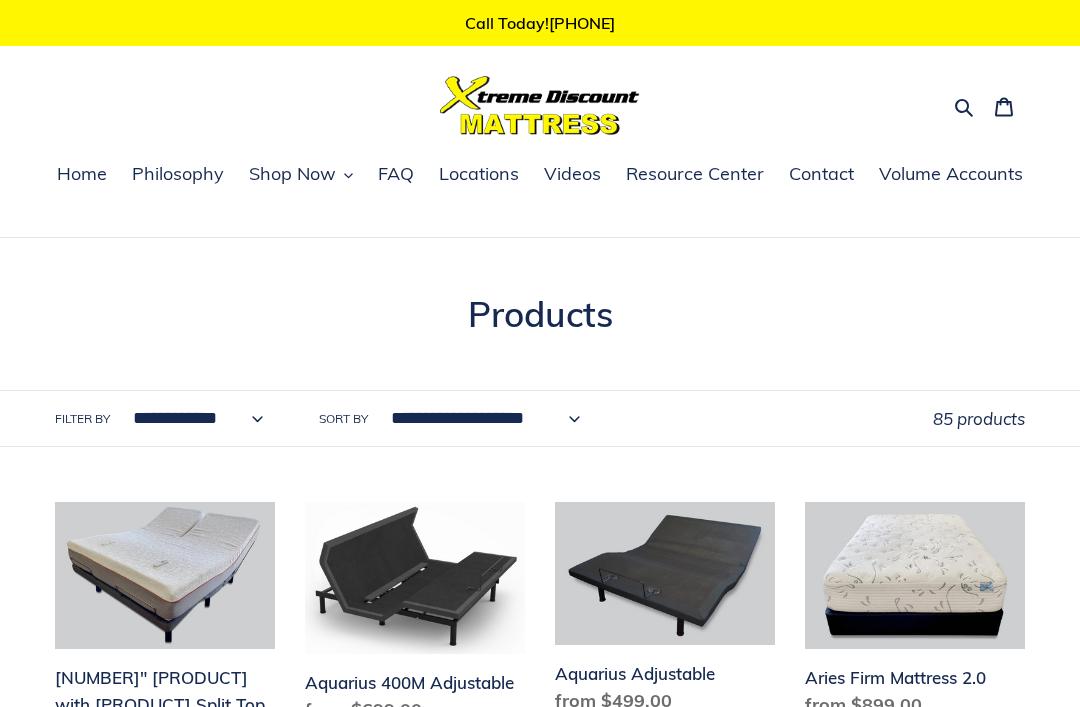 scroll, scrollTop: 0, scrollLeft: 0, axis: both 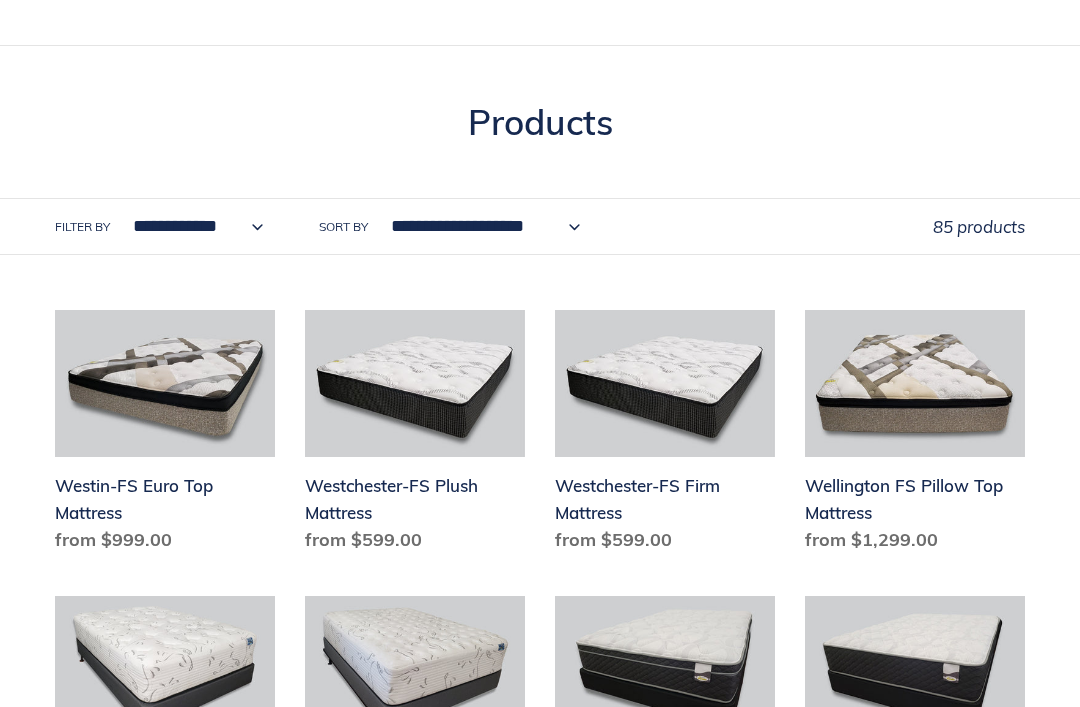 click on "**********" at bounding box center (480, 226) 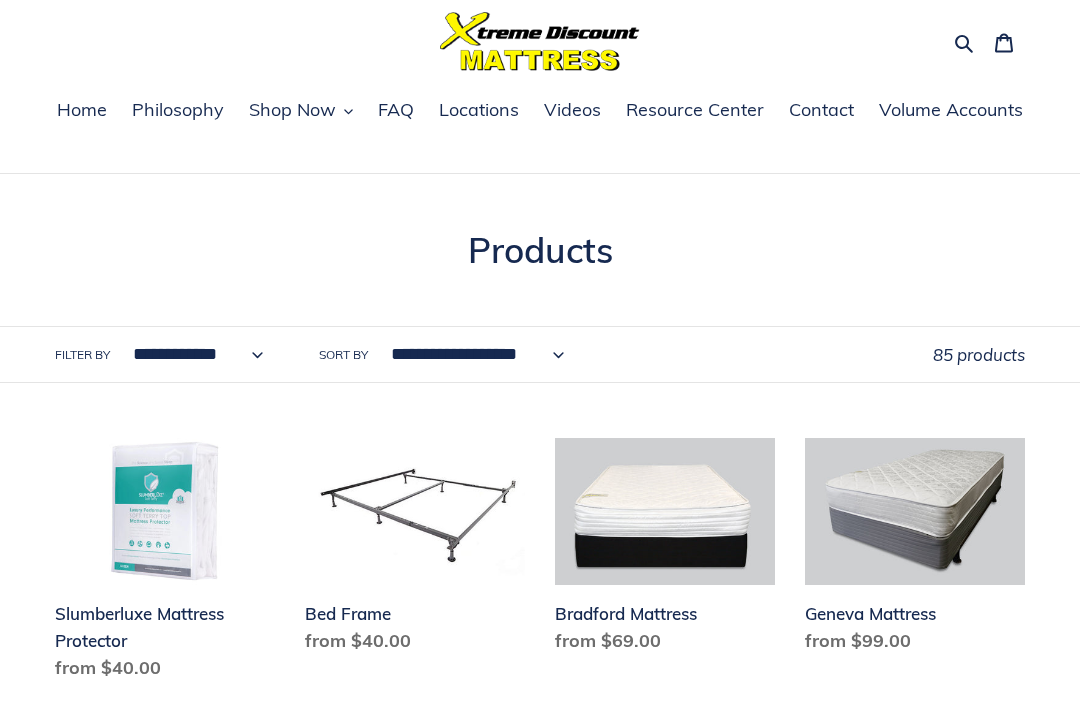 scroll, scrollTop: 0, scrollLeft: 0, axis: both 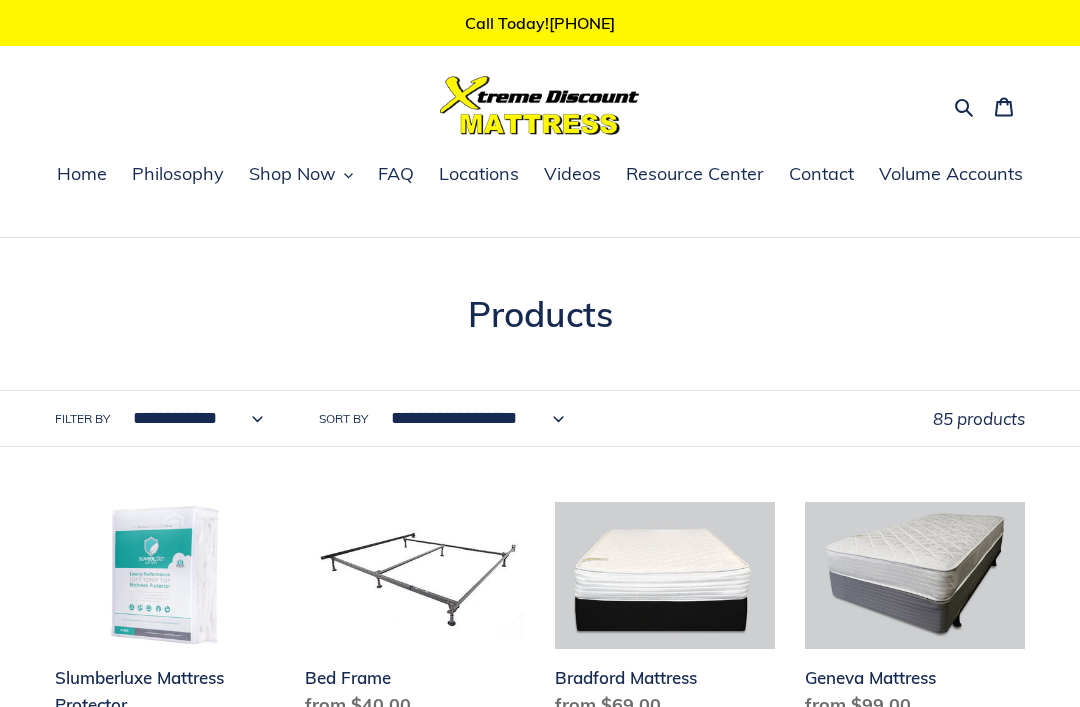 click on "Shop Now" at bounding box center [292, 174] 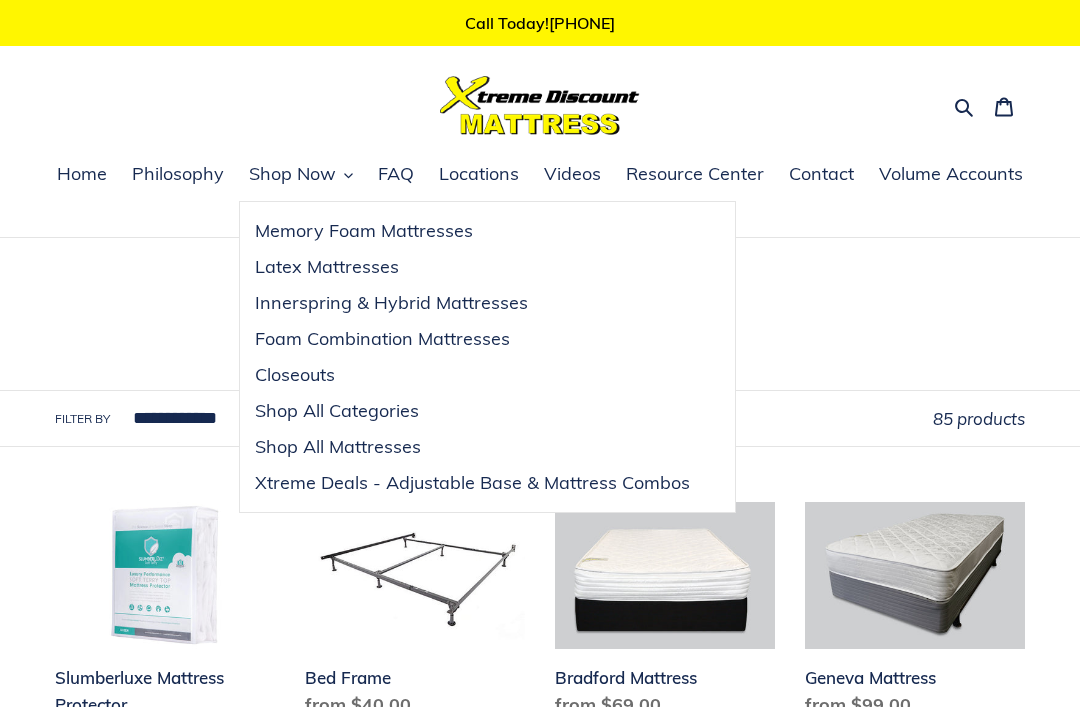 click on "Innerspring & Hybrid Mattresses" at bounding box center [391, 303] 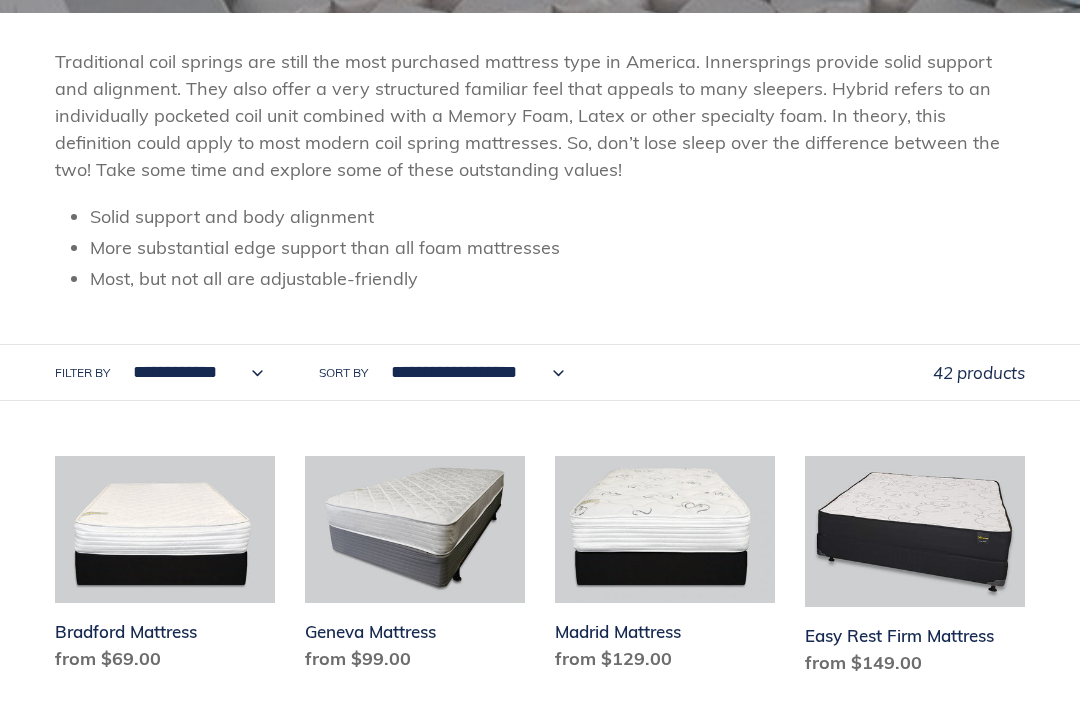scroll, scrollTop: 325, scrollLeft: 0, axis: vertical 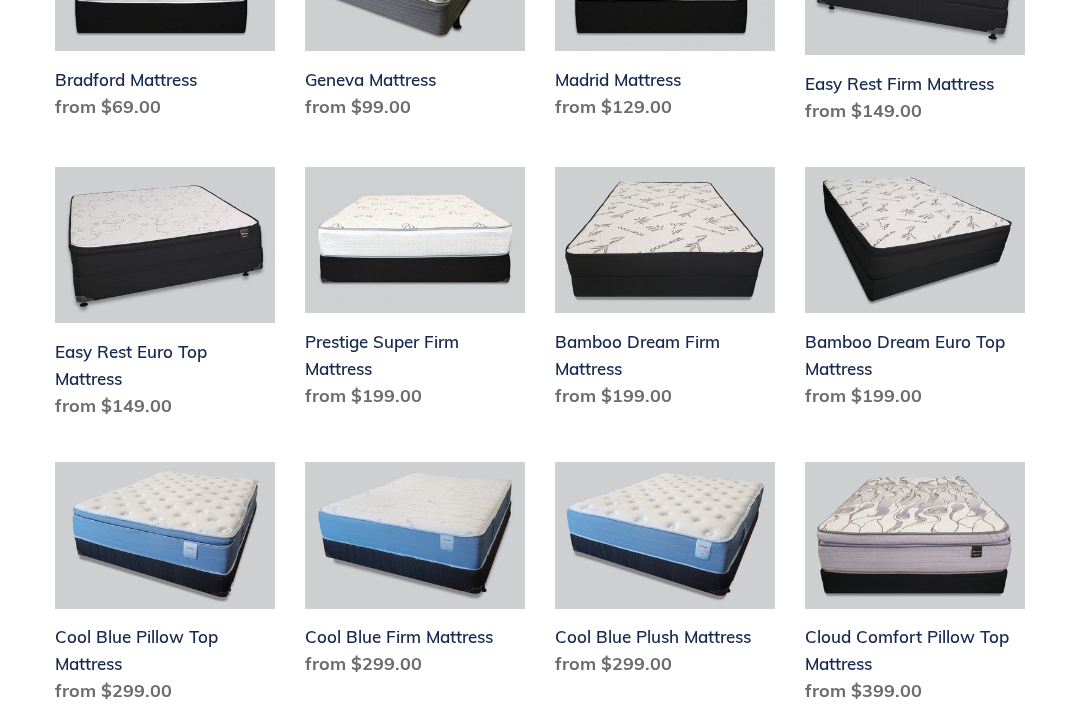 click on "Bamboo Dream Euro Top Mattress" at bounding box center [915, 292] 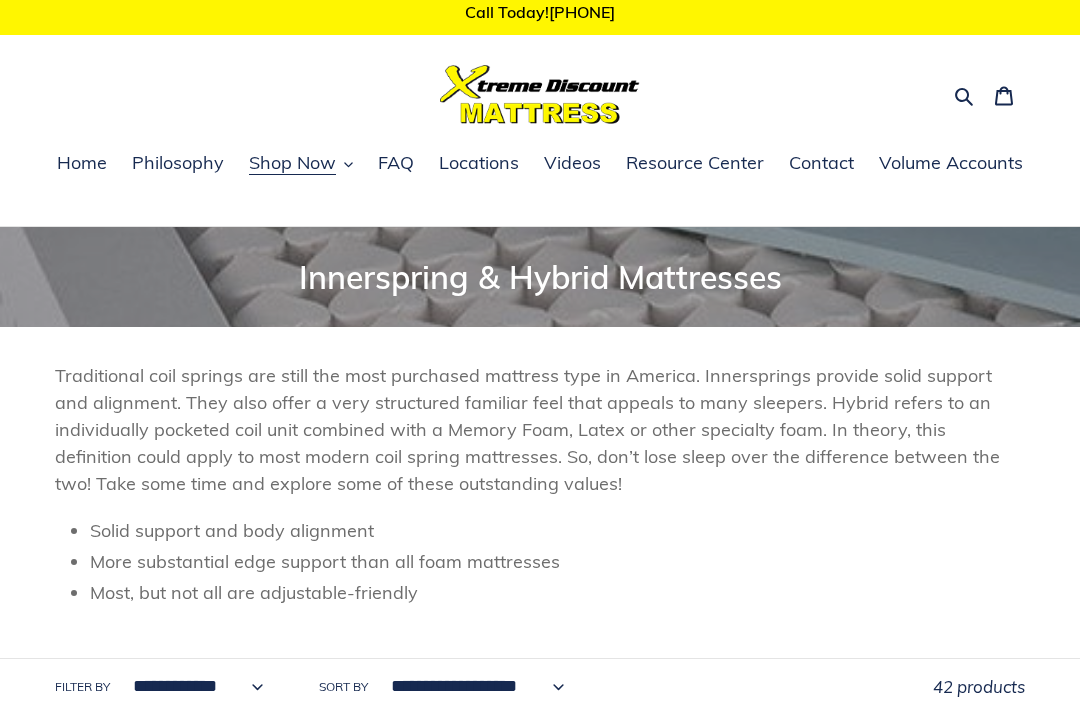 scroll, scrollTop: 0, scrollLeft: 0, axis: both 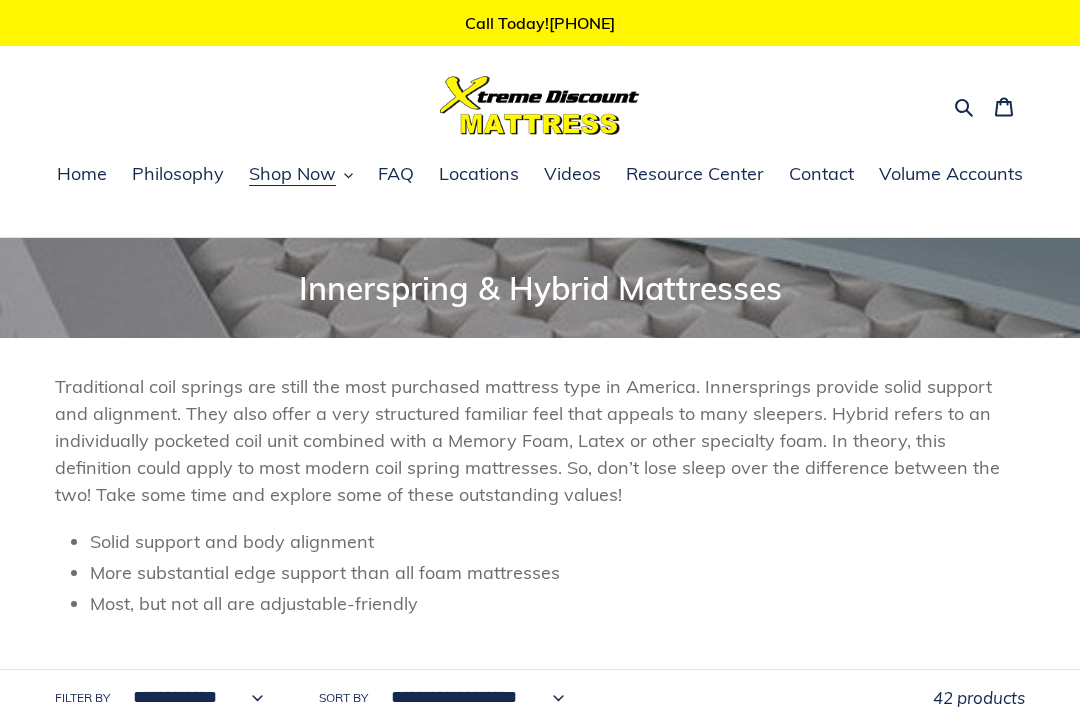 click on "Shop Now" at bounding box center (292, 174) 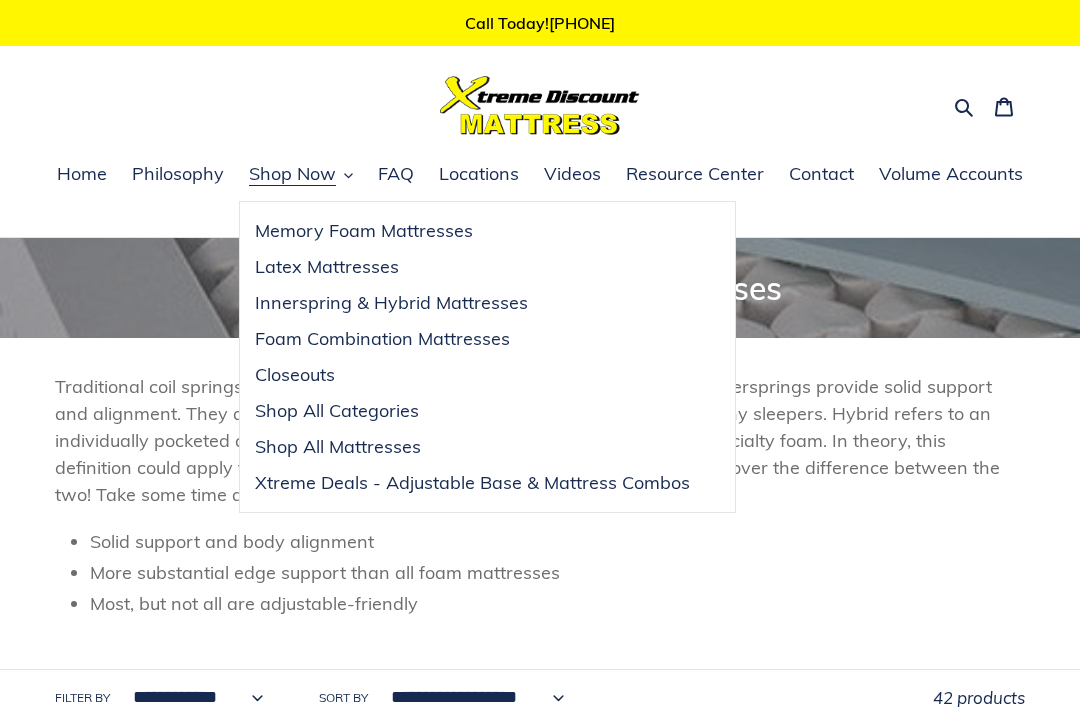 click on "Shop All Categories" at bounding box center (337, 411) 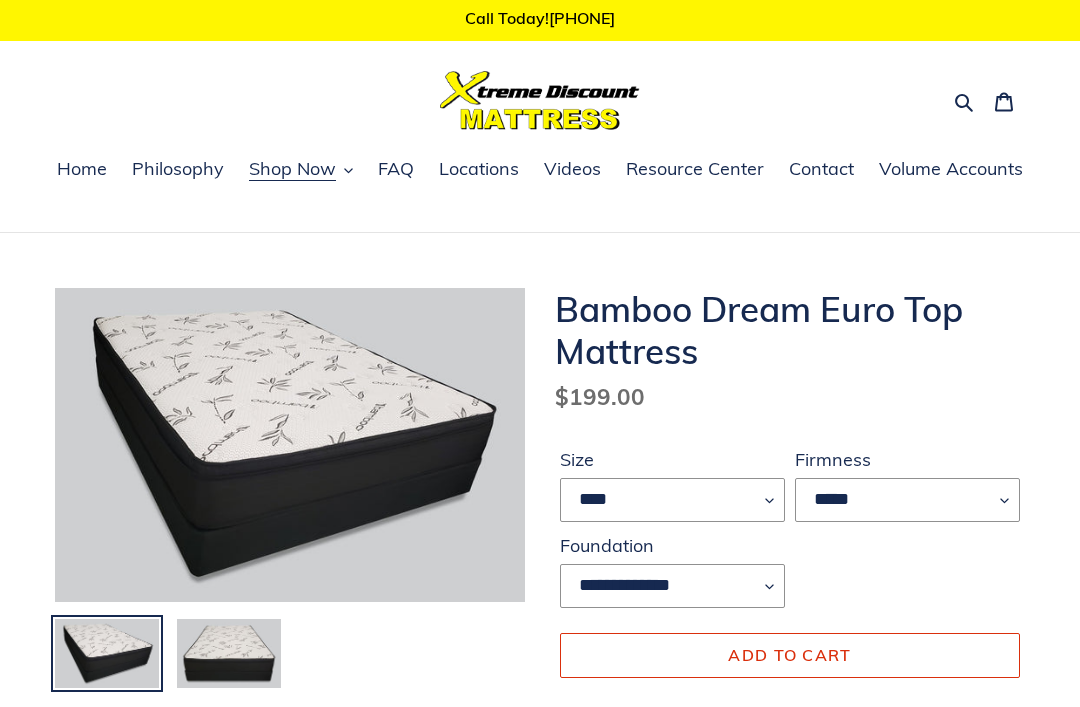 scroll, scrollTop: 0, scrollLeft: 0, axis: both 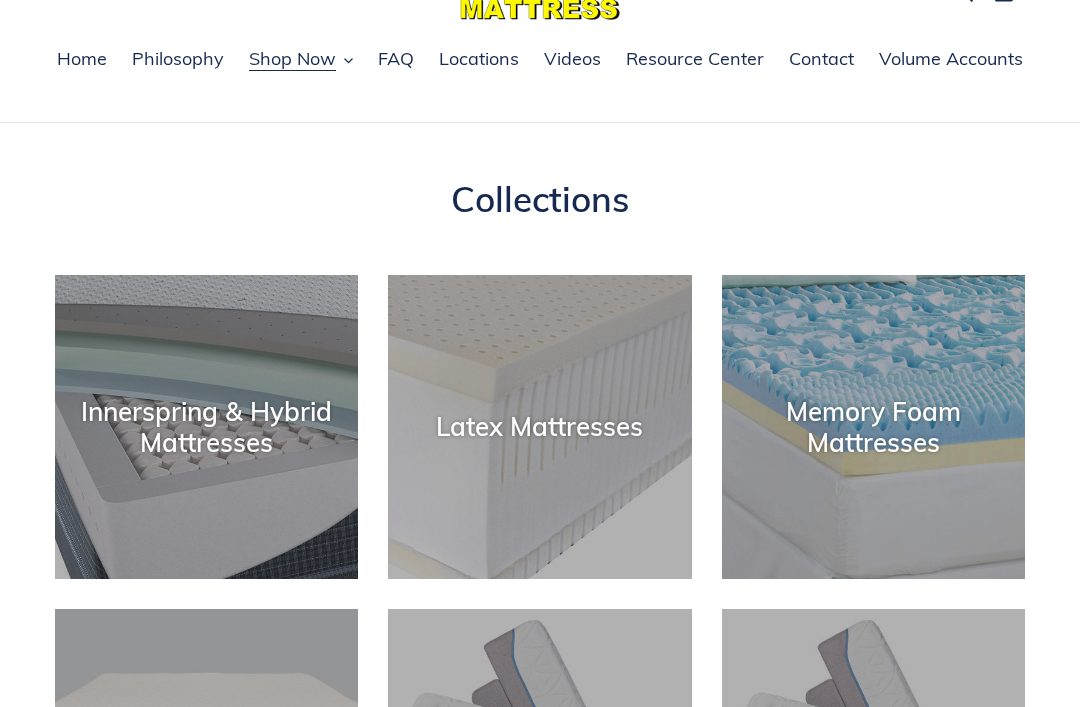 click on "Memory Foam Mattresses" at bounding box center [873, 427] 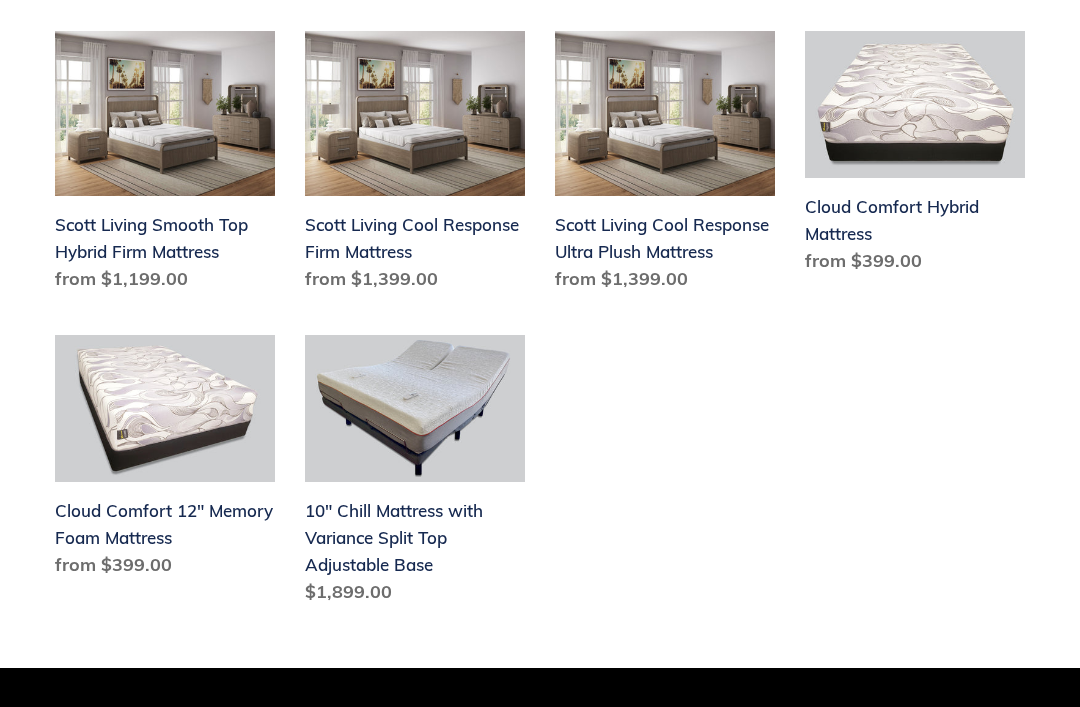 scroll, scrollTop: 1102, scrollLeft: 0, axis: vertical 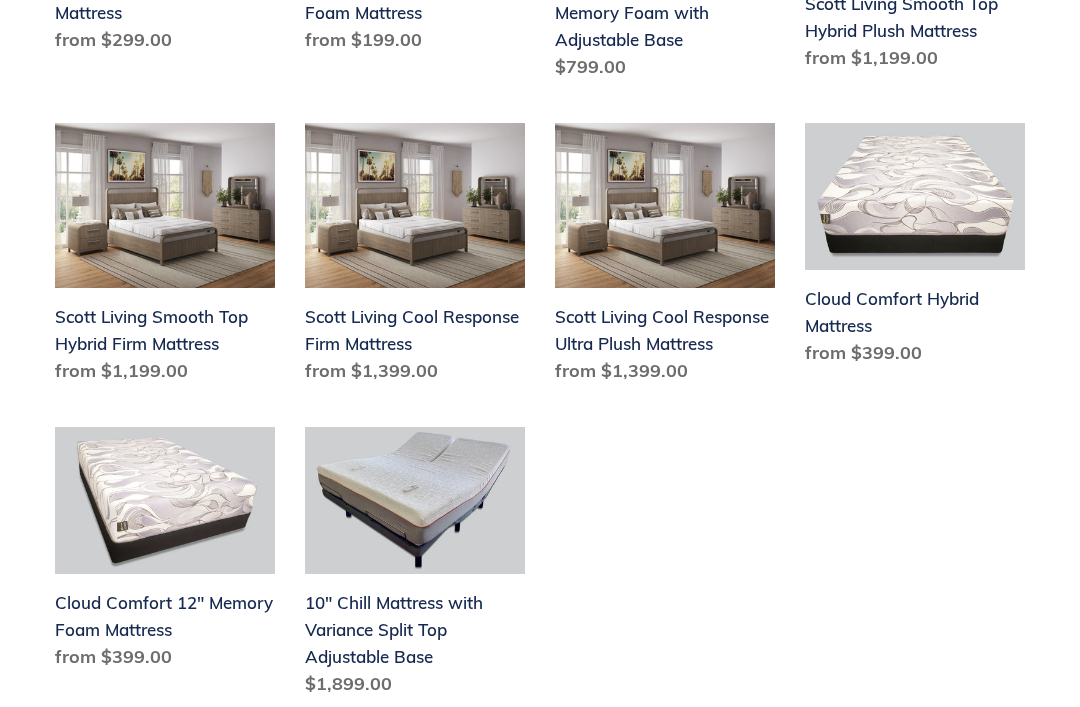 click on "Cool Blue 10" Memory Mattress
Cool Blue 10" Memory Mattress
Regular price
from $299.00
Sale price
from $299.00
Regular price
Unit price
/ per
Sale
Sold out
Bamboo Dream 8" Memory Foam Mattress
Bamboo Dream 8" Memory Foam Mattress
Regular price
from $199.00
Sale price
from $199.00
Regular price
/" at bounding box center (525, 274) 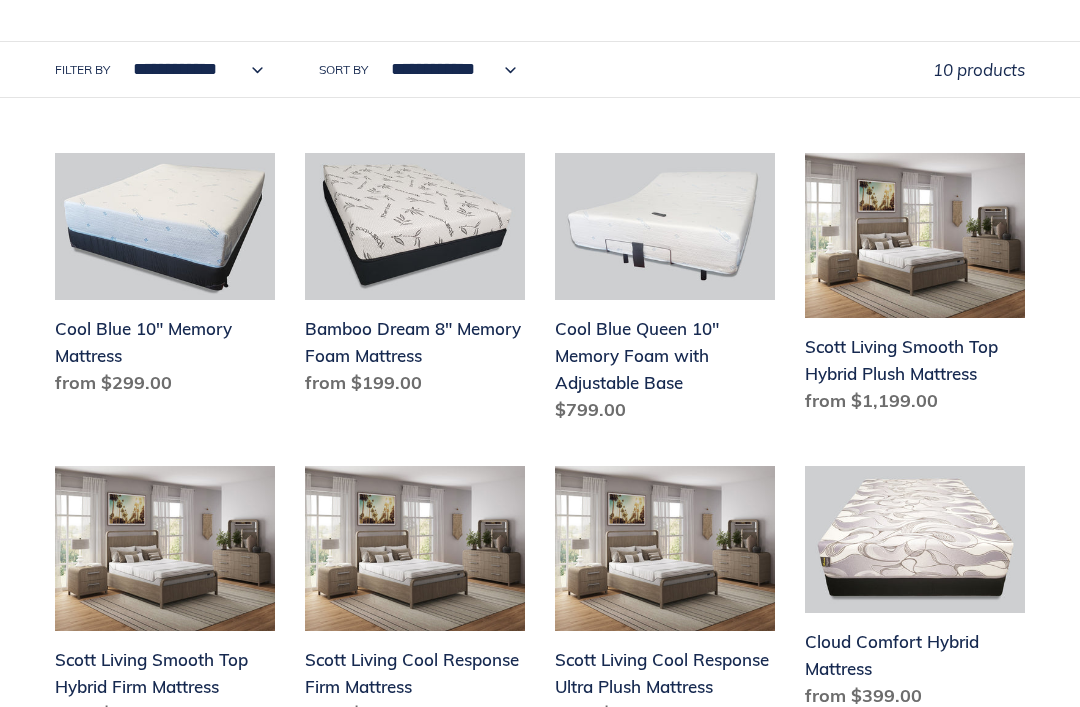 scroll, scrollTop: 667, scrollLeft: 0, axis: vertical 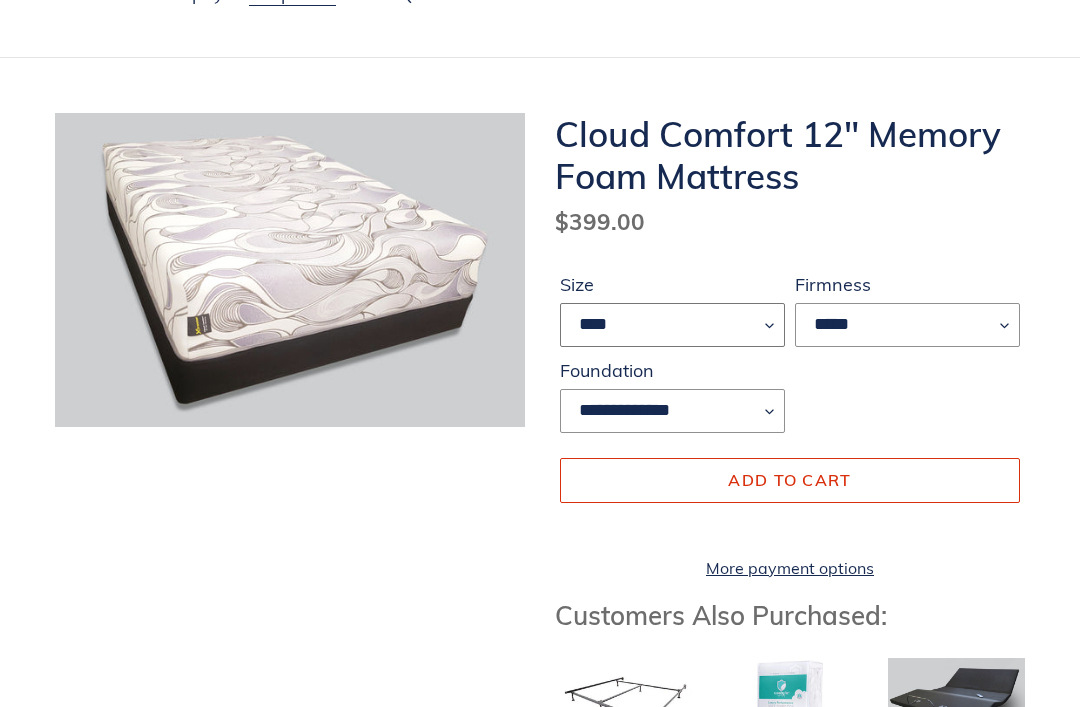click on "****
*******
****
*****
****" at bounding box center [672, 325] 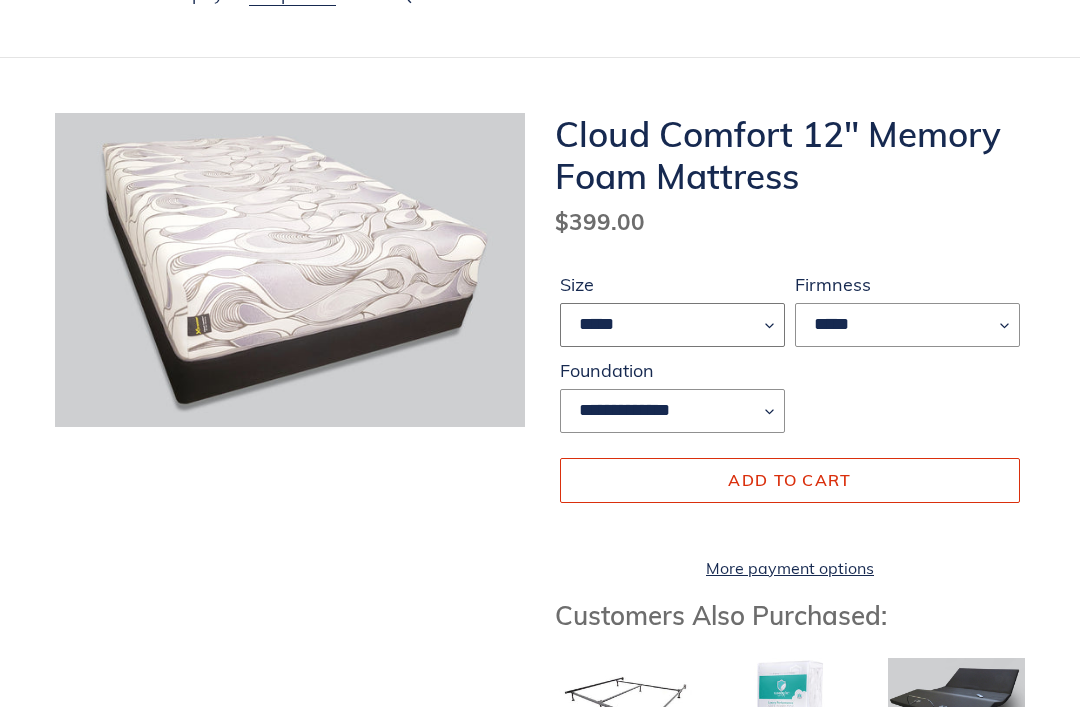 select on "*****" 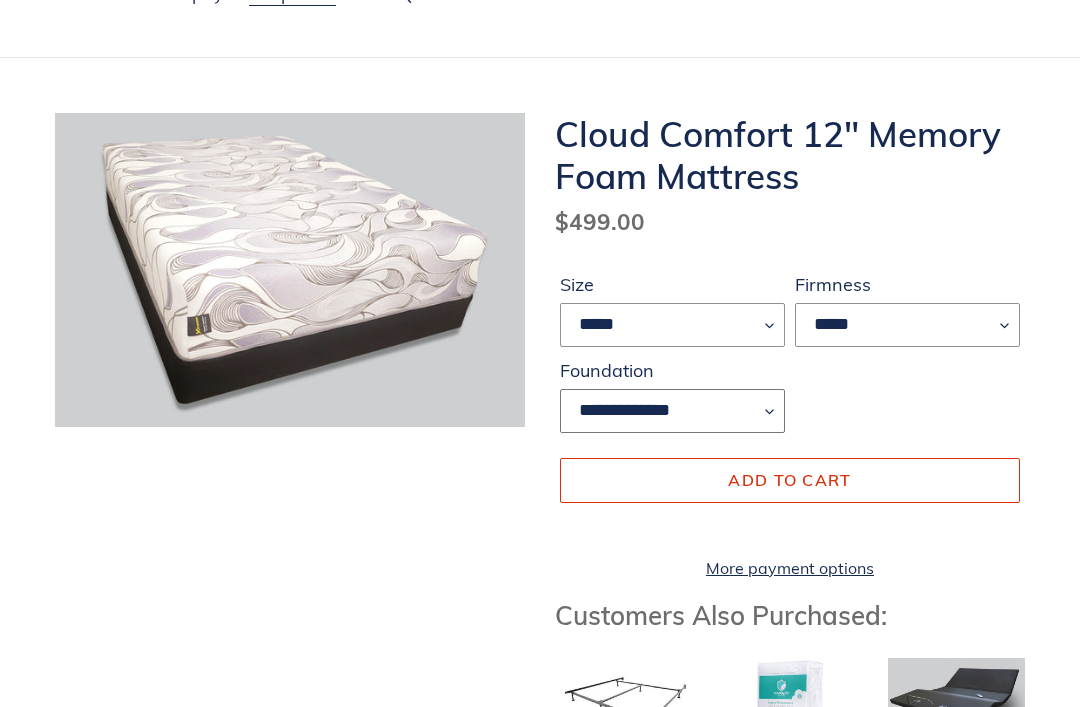 click on "**********" at bounding box center [672, 411] 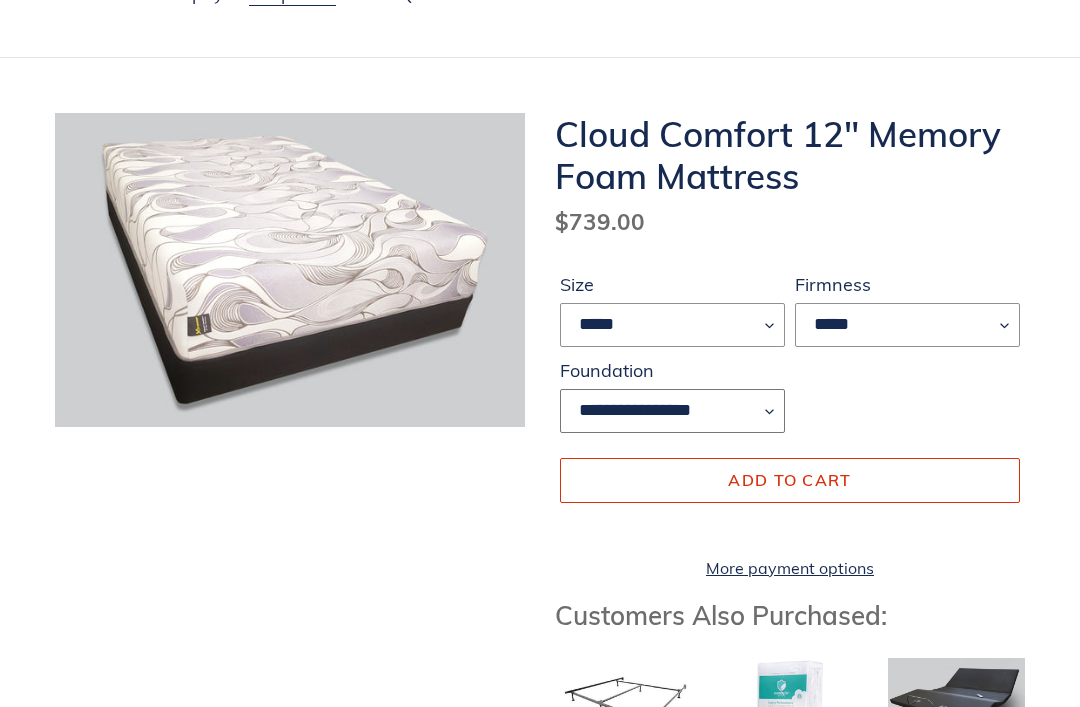 click on "**********" at bounding box center (672, 411) 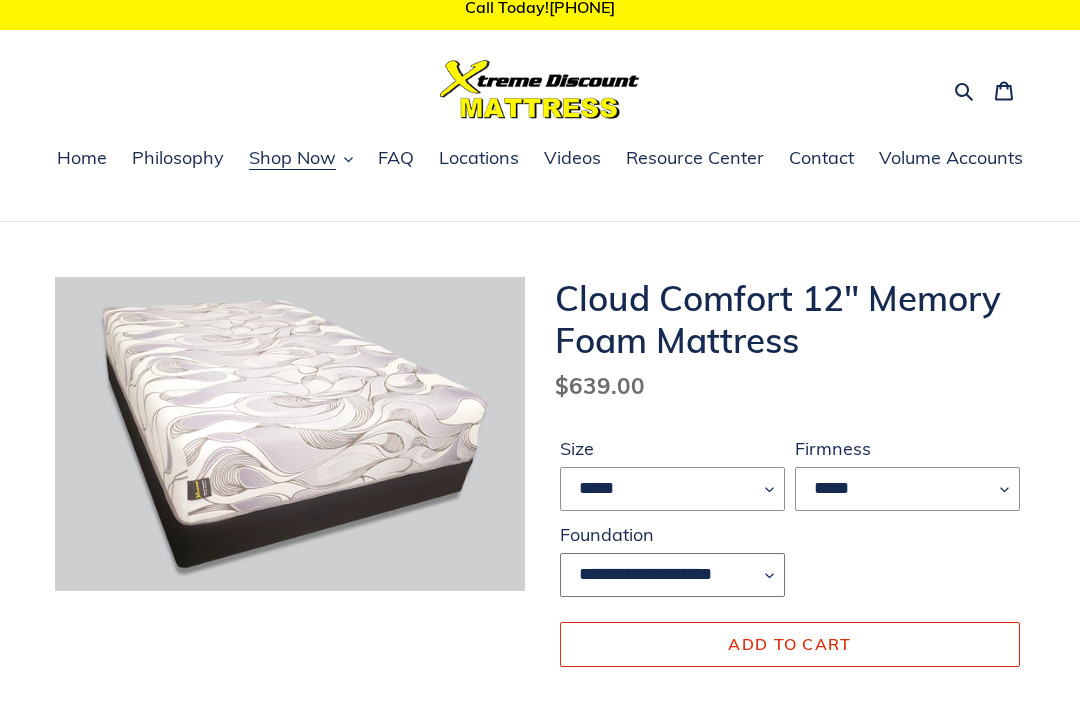 scroll, scrollTop: 14, scrollLeft: 0, axis: vertical 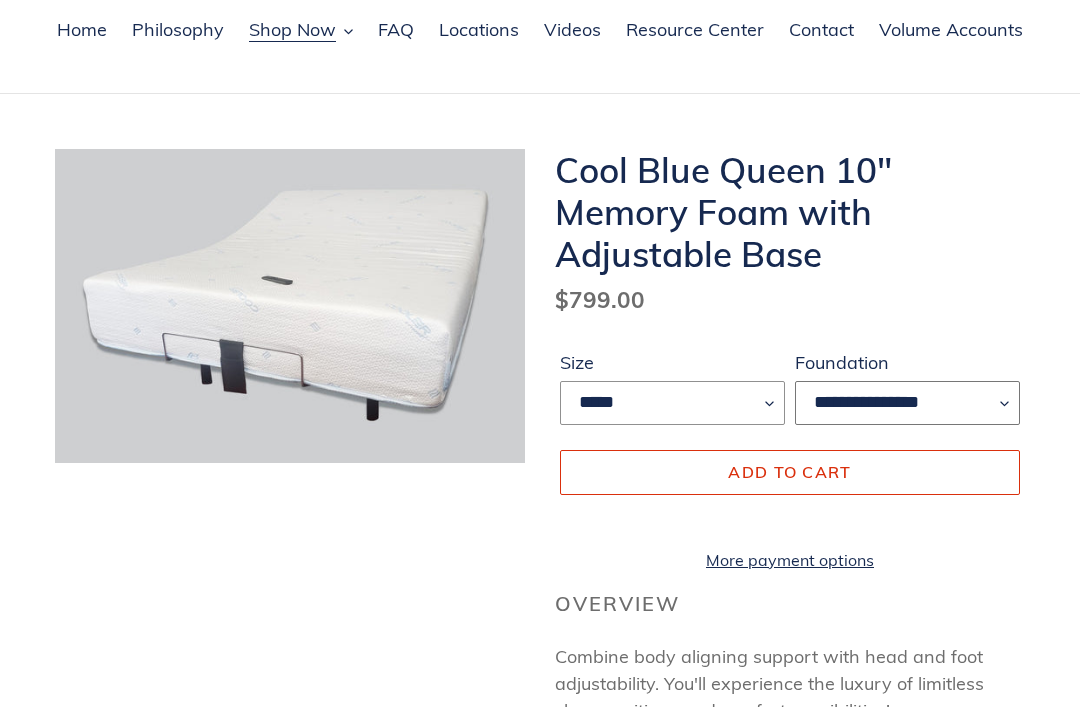 click on "**********" at bounding box center (907, 403) 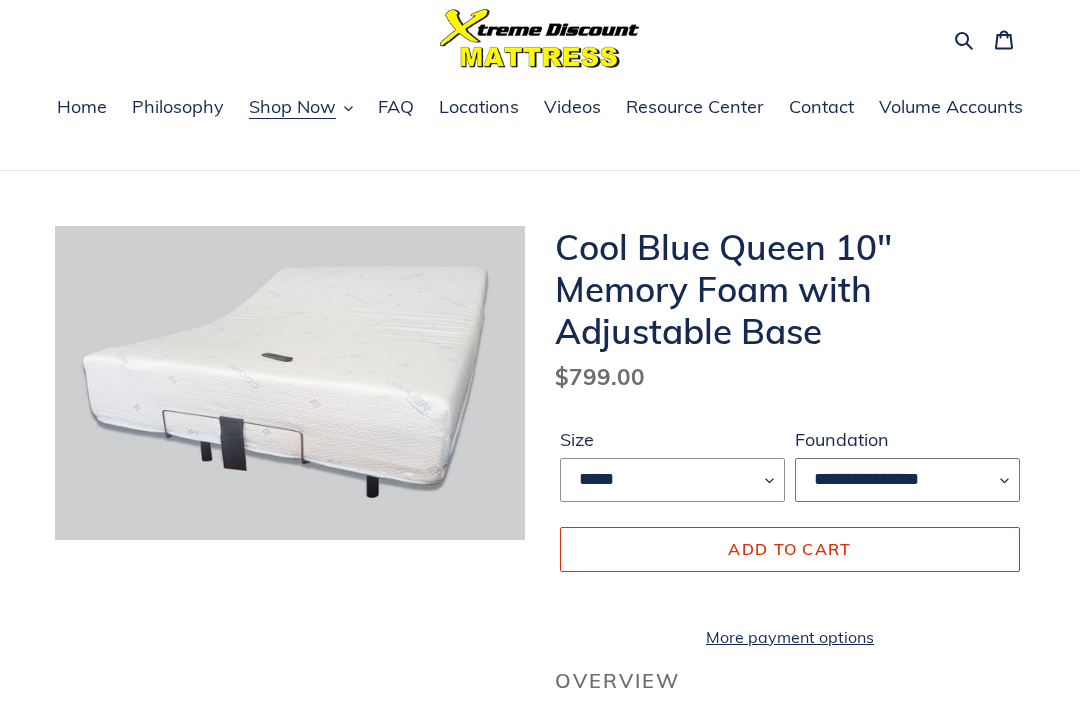 scroll, scrollTop: 71, scrollLeft: 0, axis: vertical 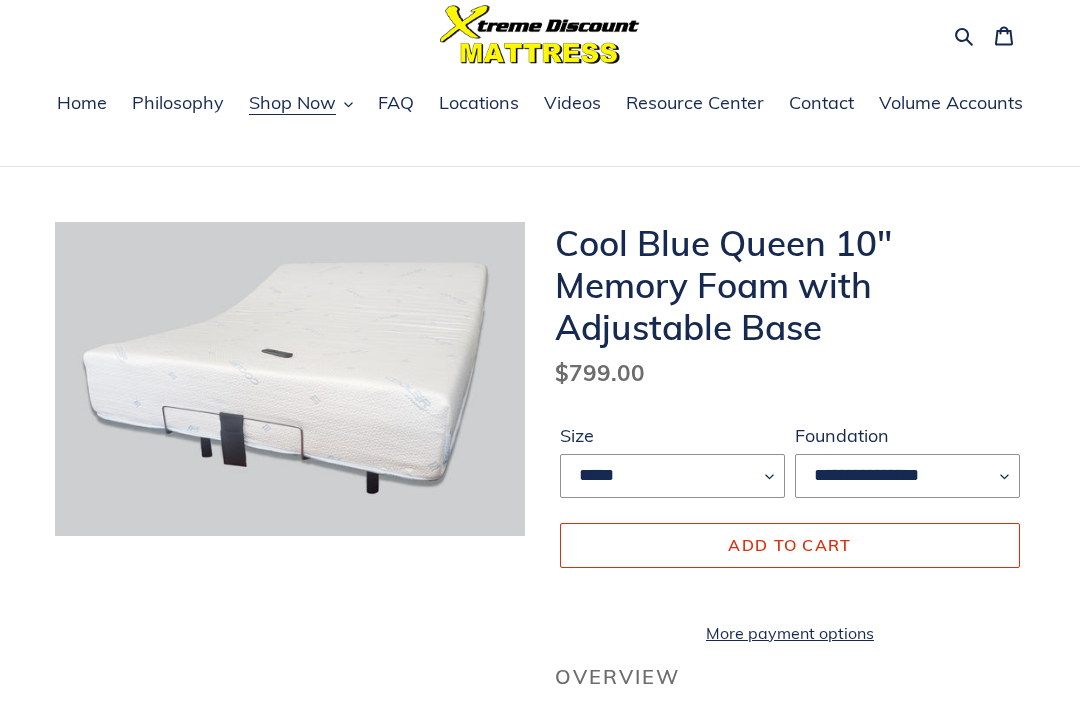 click on "FAQ" at bounding box center [396, 104] 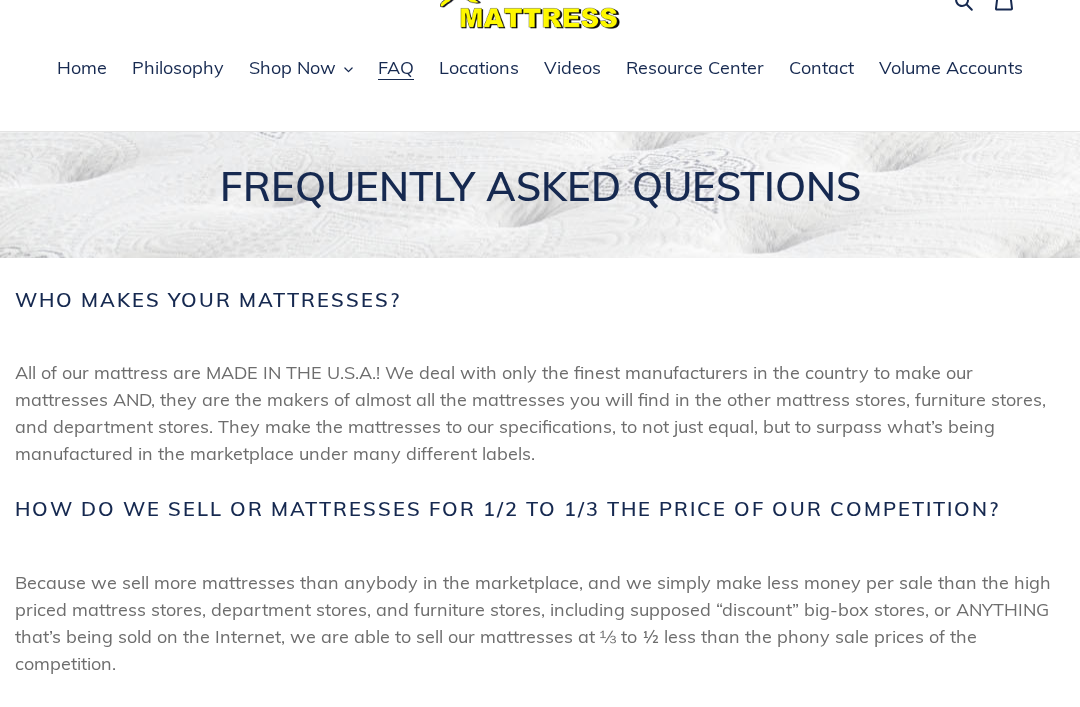 scroll, scrollTop: 0, scrollLeft: 0, axis: both 